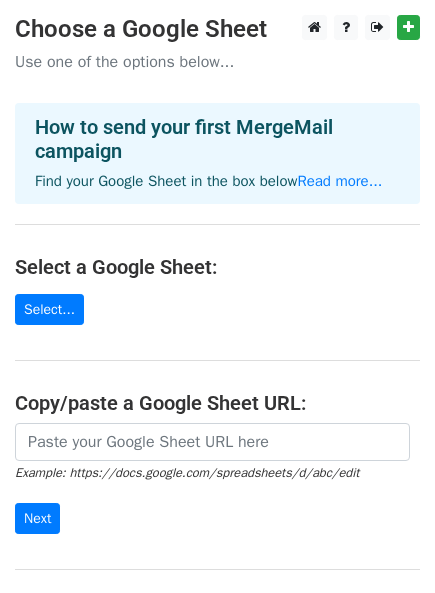 scroll, scrollTop: 0, scrollLeft: 0, axis: both 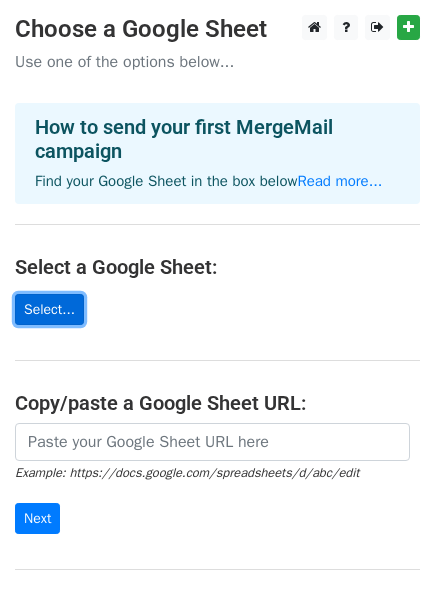 click on "Select..." at bounding box center [49, 309] 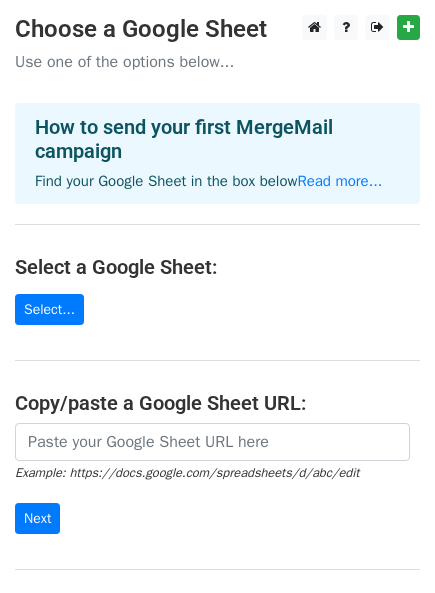 click on "Example:
https://docs.google.com/spreadsheets/d/abc/edit
Next" at bounding box center (217, 479) 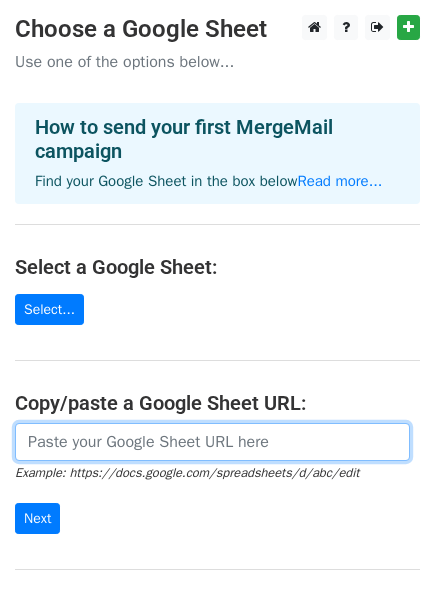 click at bounding box center (212, 442) 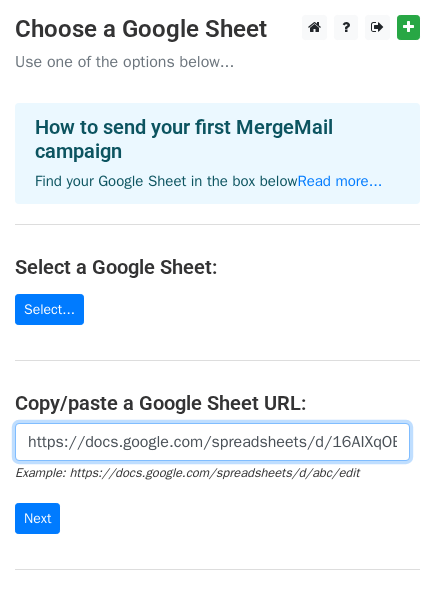 scroll, scrollTop: 0, scrollLeft: 451, axis: horizontal 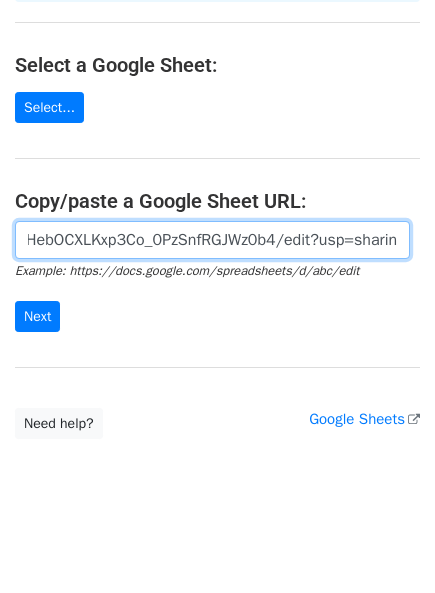 type on "https://docs.google.com/spreadsheets/d/16AIXqOBQ1VYQneEHebOCXLKxp3Co_0PzSnfRGJWz0b4/edit?usp=sharing" 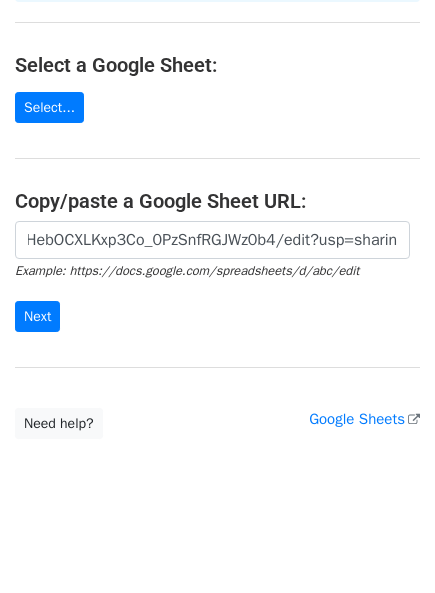 scroll, scrollTop: 0, scrollLeft: 0, axis: both 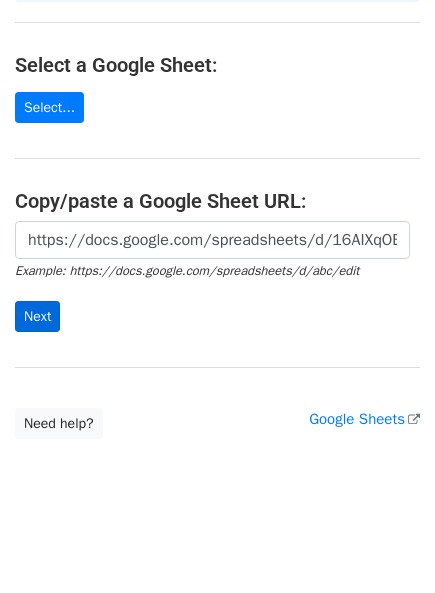 drag, startPoint x: 43, startPoint y: 285, endPoint x: 42, endPoint y: 299, distance: 14.035668 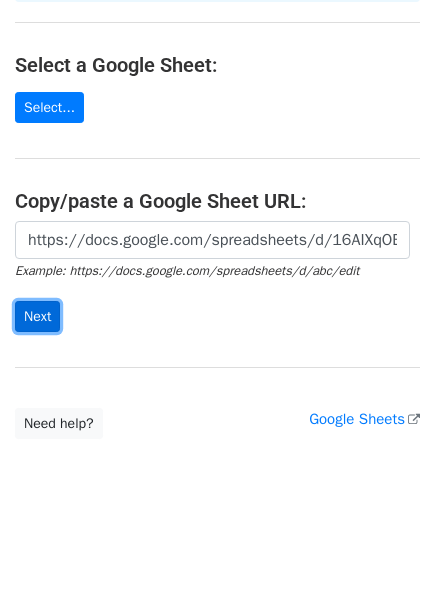 click on "Next" at bounding box center [37, 316] 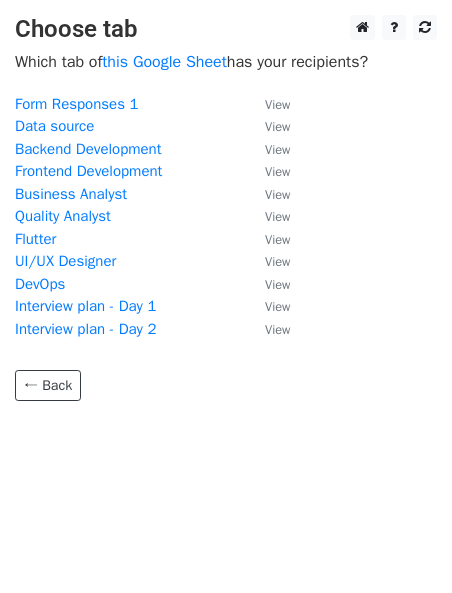 scroll, scrollTop: 0, scrollLeft: 0, axis: both 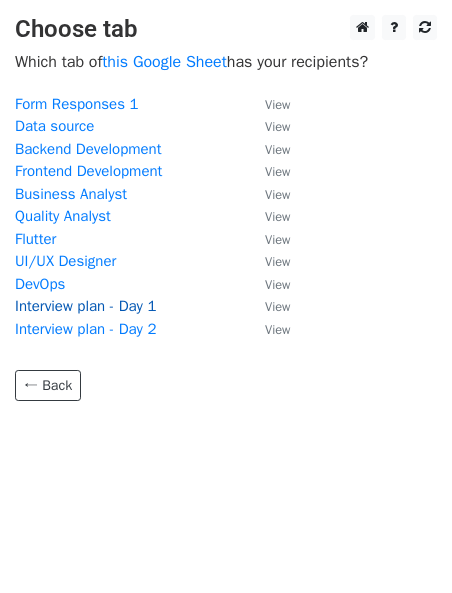 click on "Interview plan - Day 1" at bounding box center [85, 306] 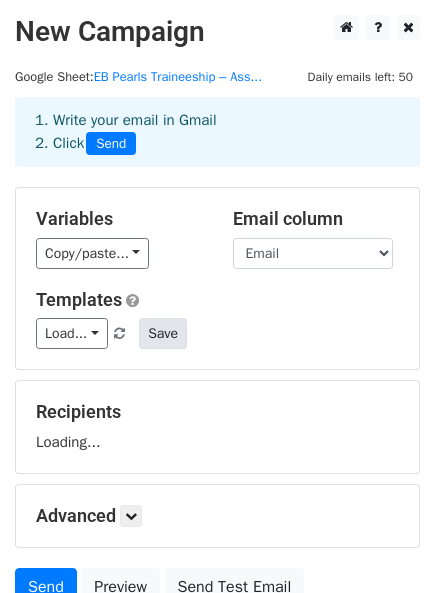 scroll, scrollTop: 0, scrollLeft: 0, axis: both 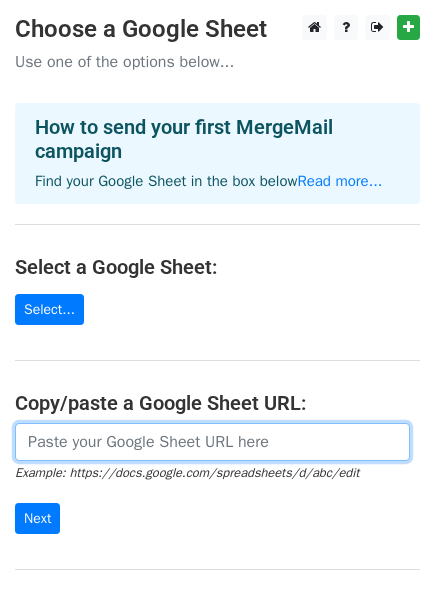 click at bounding box center (212, 442) 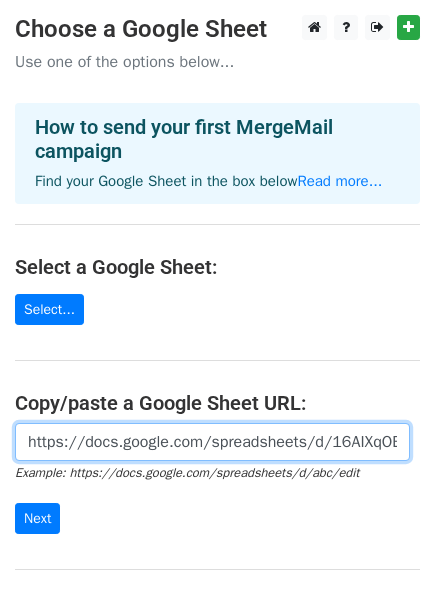 scroll, scrollTop: 0, scrollLeft: 451, axis: horizontal 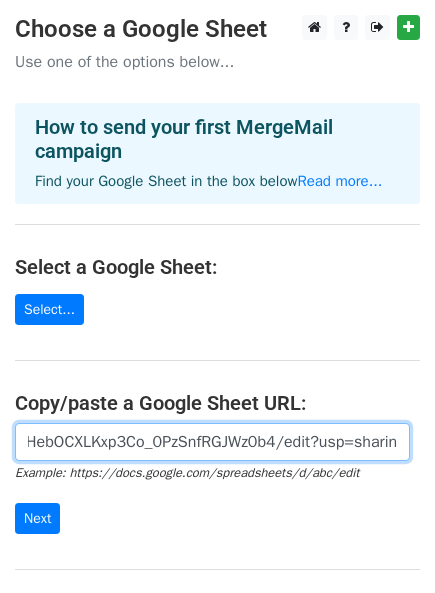 type on "https://docs.google.com/spreadsheets/d/16AIXqOBQ1VYQneEHebOCXLKxp3Co_0PzSnfRGJWz0b4/edit?usp=sharing" 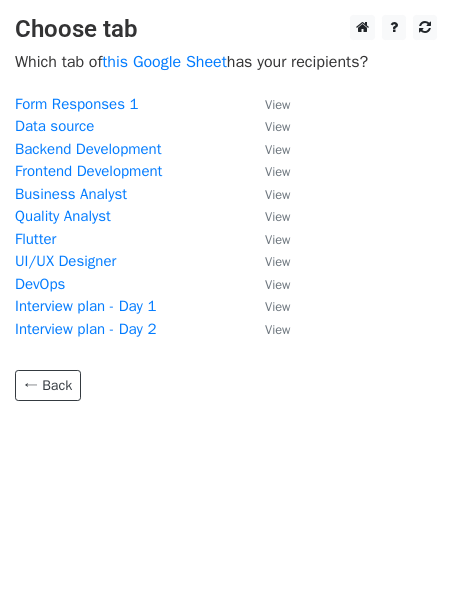 scroll, scrollTop: 0, scrollLeft: 0, axis: both 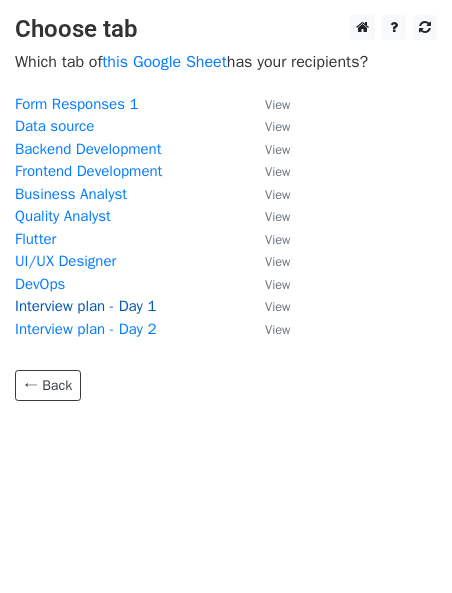 click on "Interview plan - Day 1" at bounding box center [85, 306] 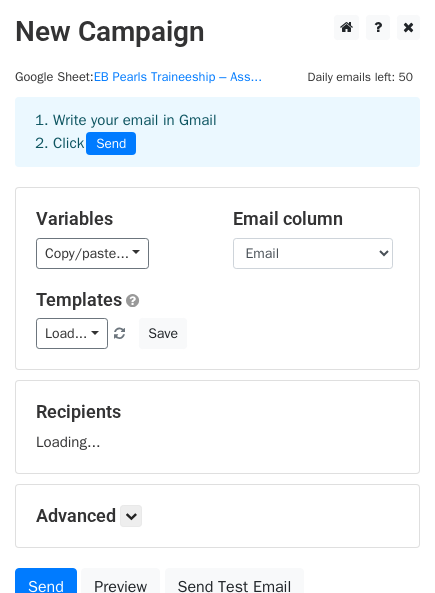 scroll, scrollTop: 0, scrollLeft: 0, axis: both 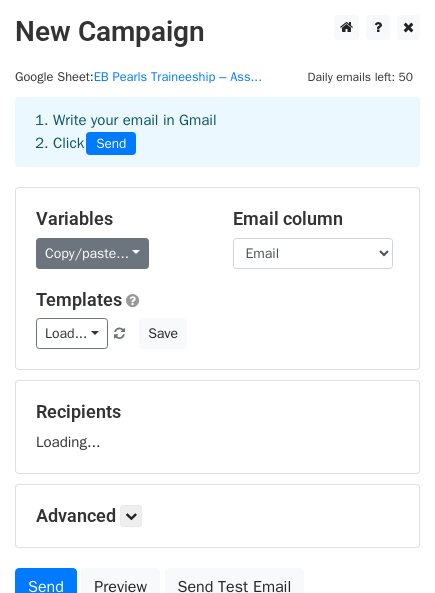 click on "Copy/paste..." at bounding box center [92, 253] 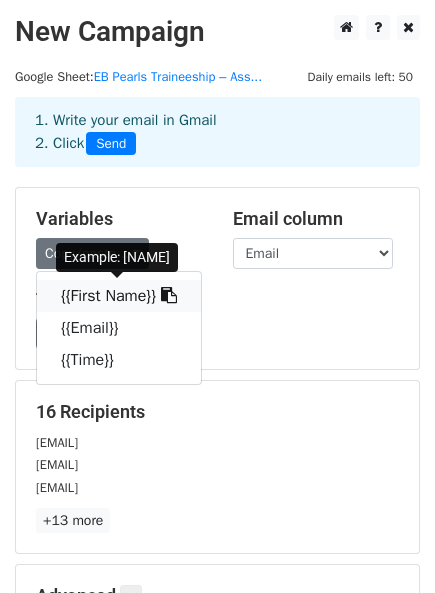 click on "{{First Name}}" at bounding box center (119, 296) 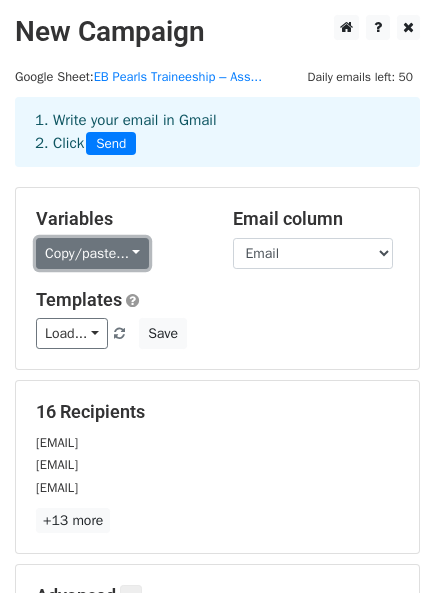 click on "Copy/paste..." at bounding box center (92, 253) 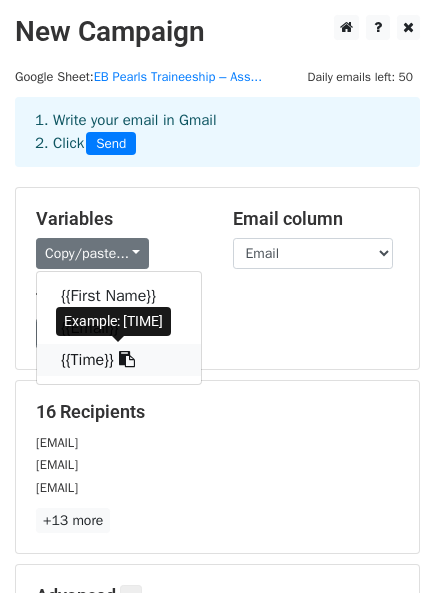 click at bounding box center (127, 359) 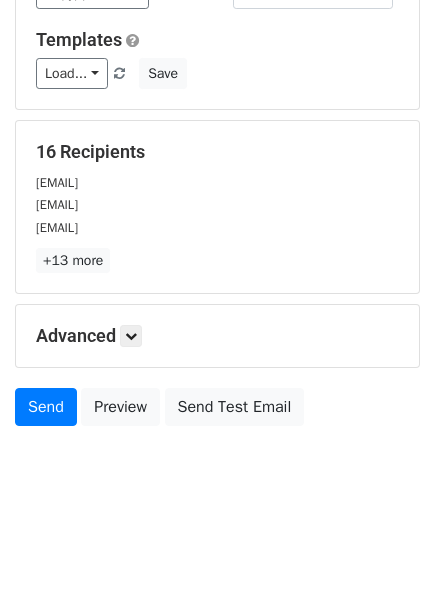 scroll, scrollTop: 259, scrollLeft: 0, axis: vertical 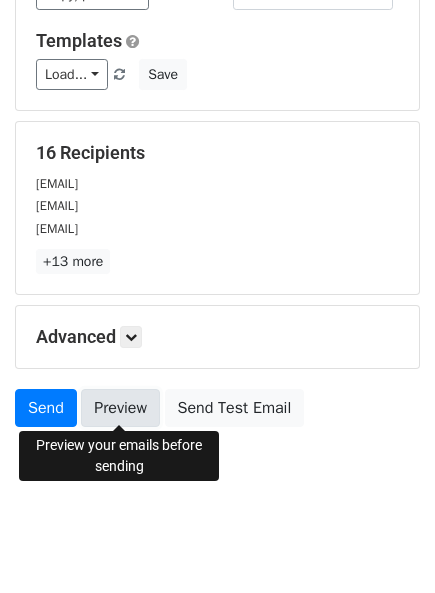 click on "Preview" at bounding box center (120, 408) 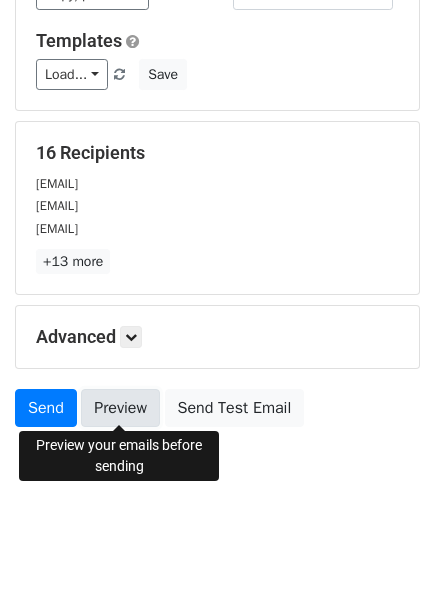 click on "Preview" at bounding box center [120, 408] 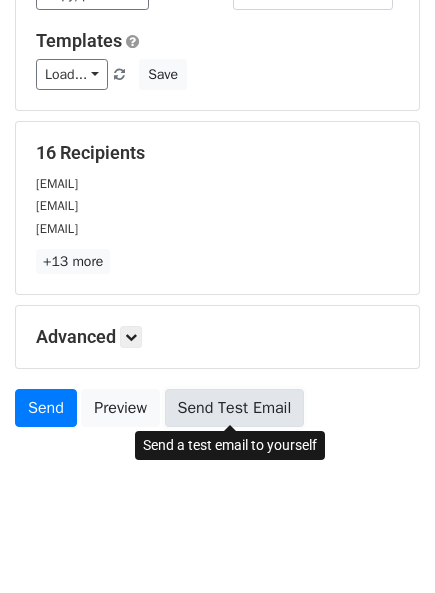 click on "Send Test Email" at bounding box center [235, 408] 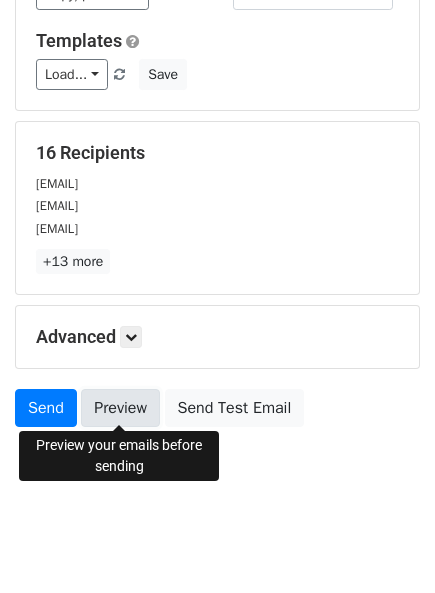 click on "Preview" at bounding box center (120, 408) 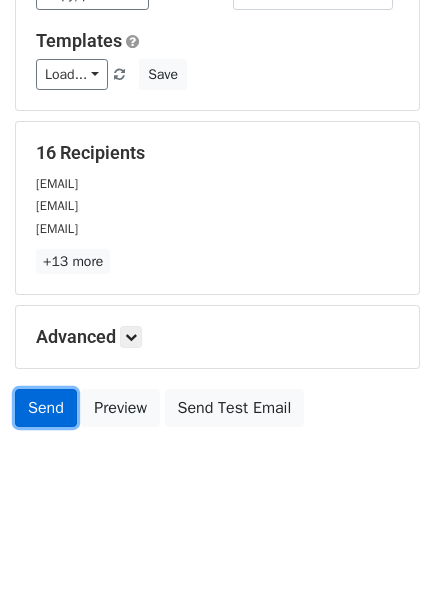 click on "Send" at bounding box center (46, 408) 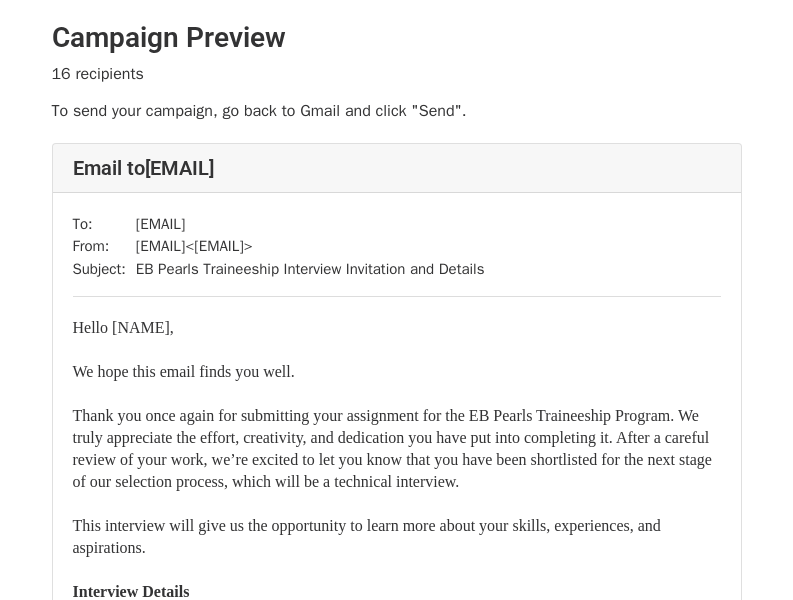 scroll, scrollTop: 0, scrollLeft: 0, axis: both 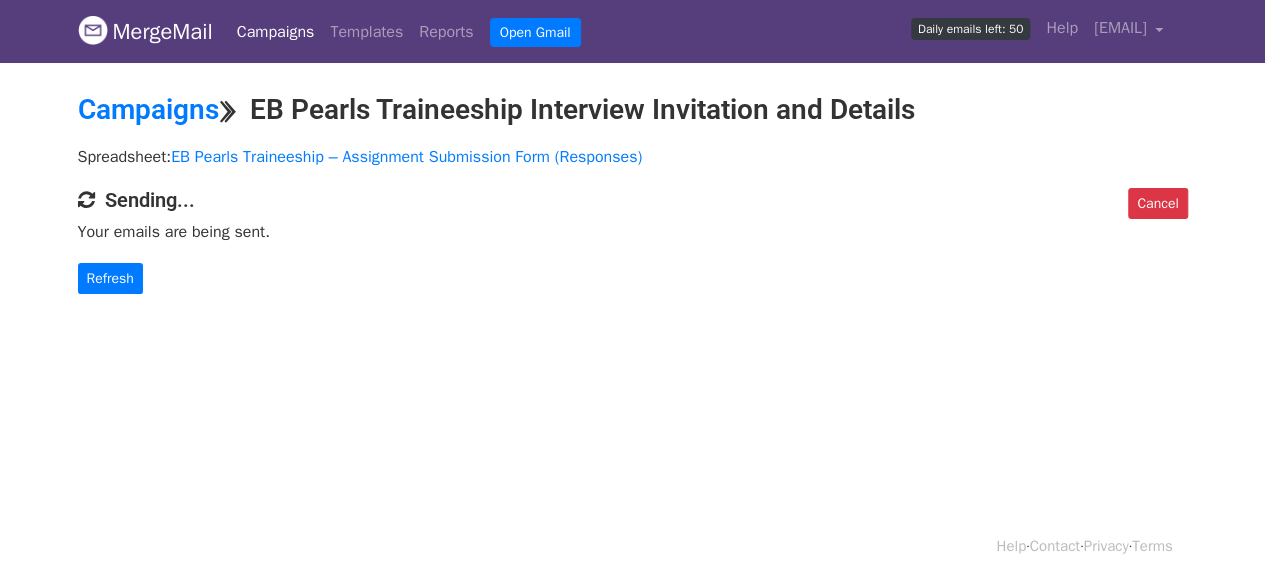 click on "MergeMail
Campaigns
Templates
Reports
Open Gmail
Daily emails left: 50
Help
[EMAIL]
Account
Unsubscribes
Integrations
Notification Settings
Sign out
New Features
You're all caught up!
Scheduled Campaigns
Schedule your emails to be sent later.
Read more
Account Reports
View reports across all of your campaigns to find highly-engaged recipients and to see which templates and campaigns have the most clicks and opens.
Read more
View my reports
Template Editor
Create beautiful emails using our powerful template editor.
Read more
View my templates
Campaigns
⟫
EB Pearls Traineeship Interview Invitation and Details
Spreadsheet:
EB Pearls Traineeship – Assignment Submission Form (Responses)
Cancel
Sending...
Your emails are being sent." at bounding box center (632, 292) 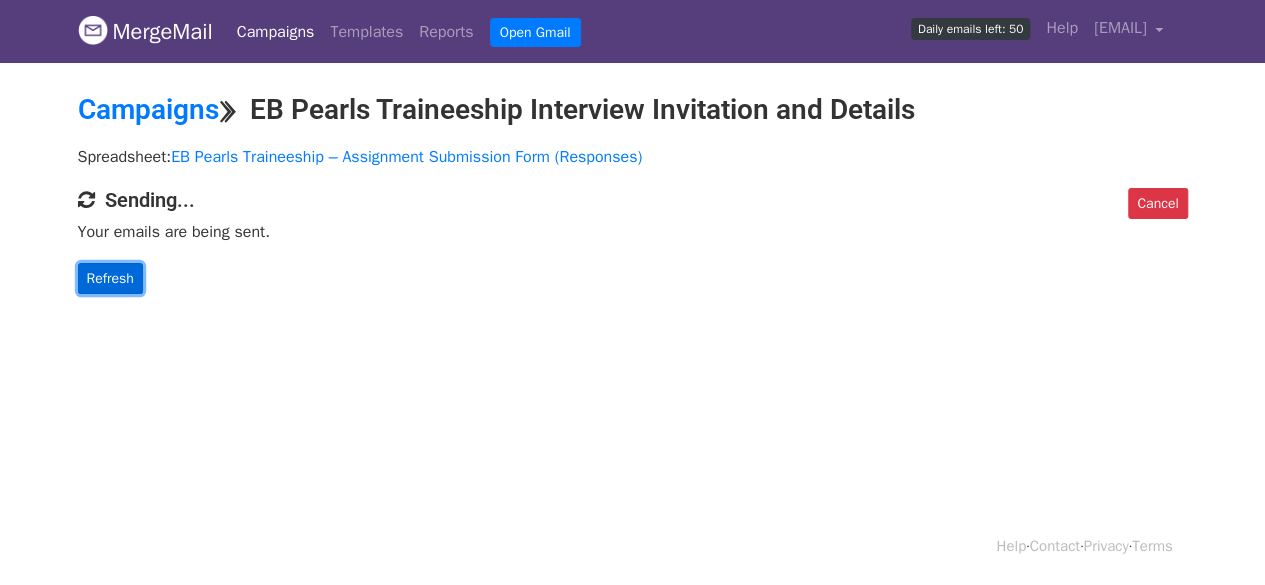 click on "Refresh" at bounding box center [110, 278] 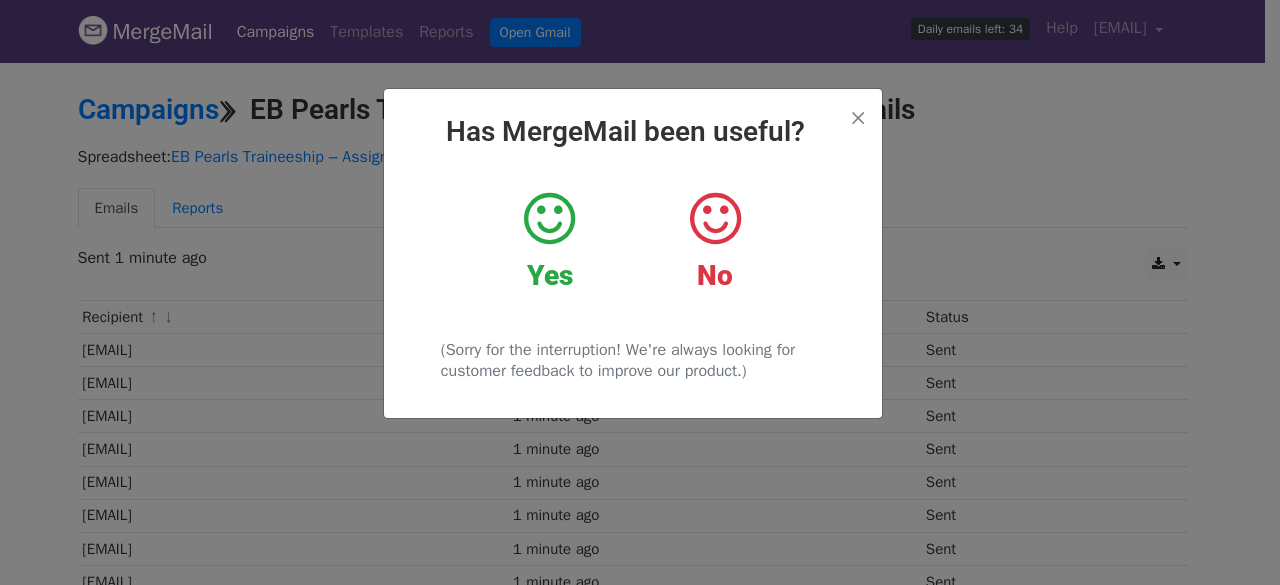 scroll, scrollTop: 0, scrollLeft: 0, axis: both 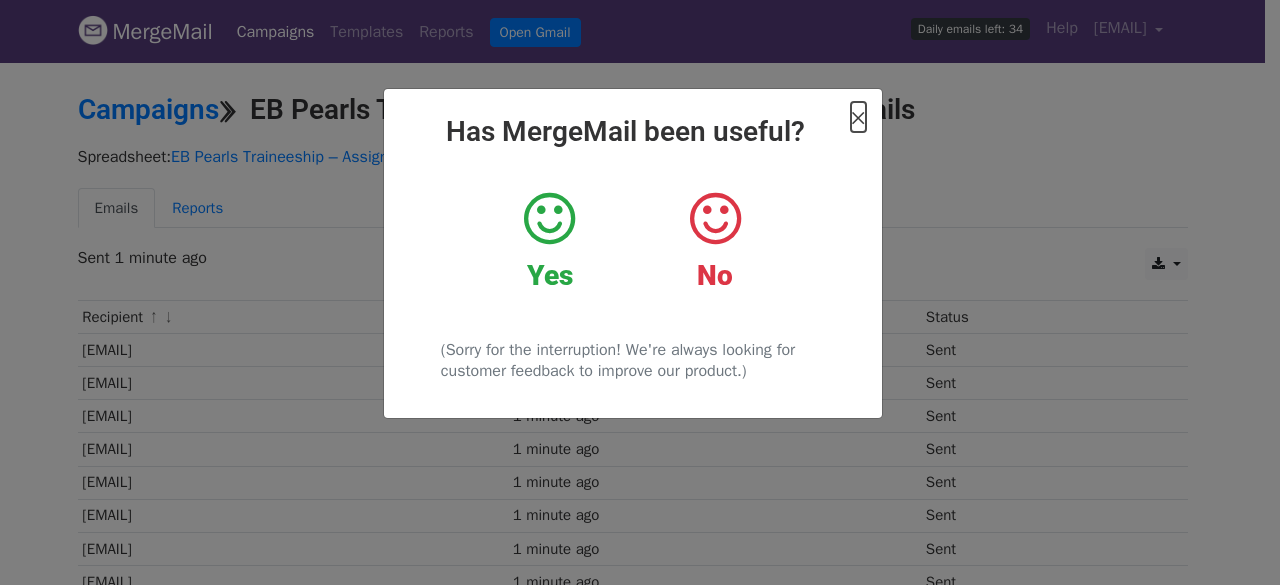 click on "×" at bounding box center (858, 117) 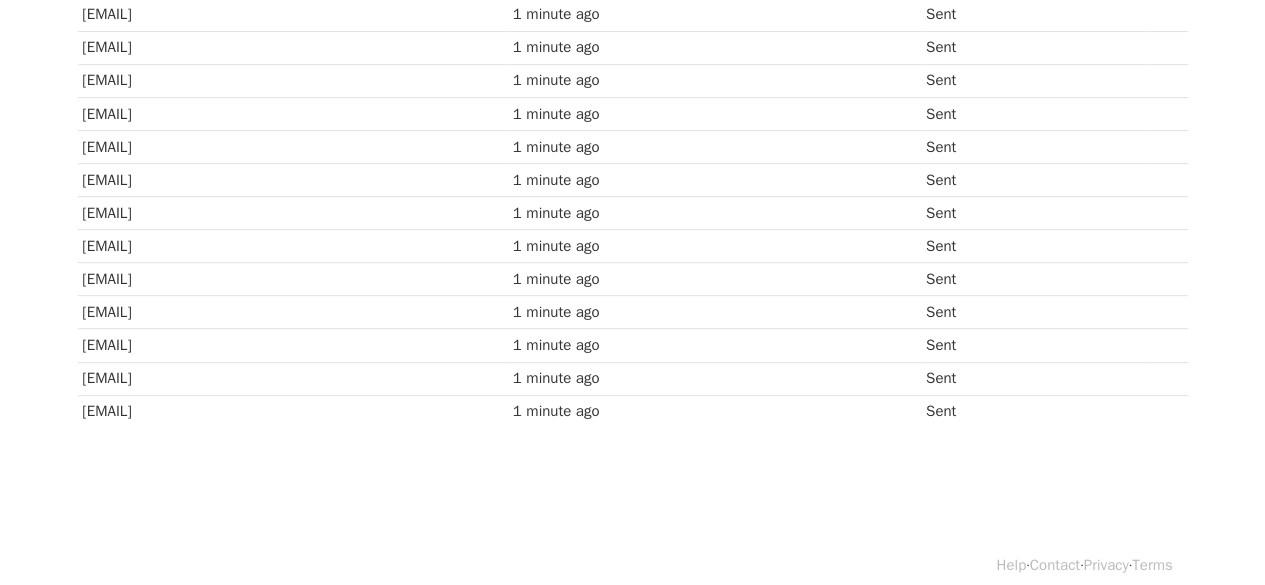 scroll, scrollTop: 0, scrollLeft: 0, axis: both 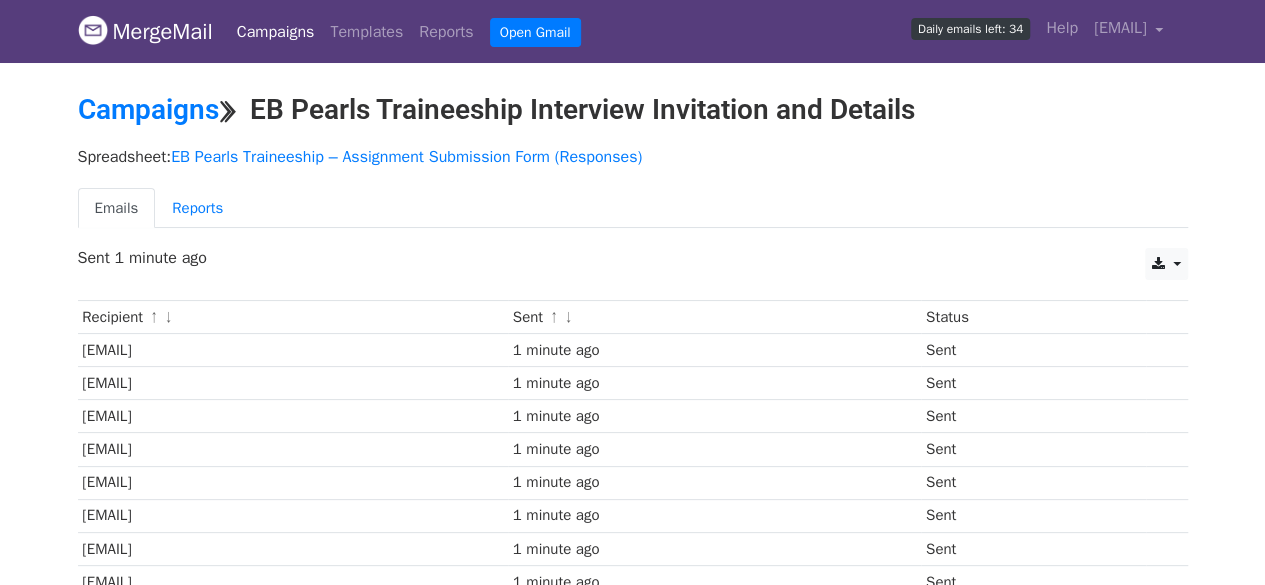 click on "Campaigns
⟫
EB Pearls Traineeship Interview Invitation and Details" at bounding box center (633, 110) 